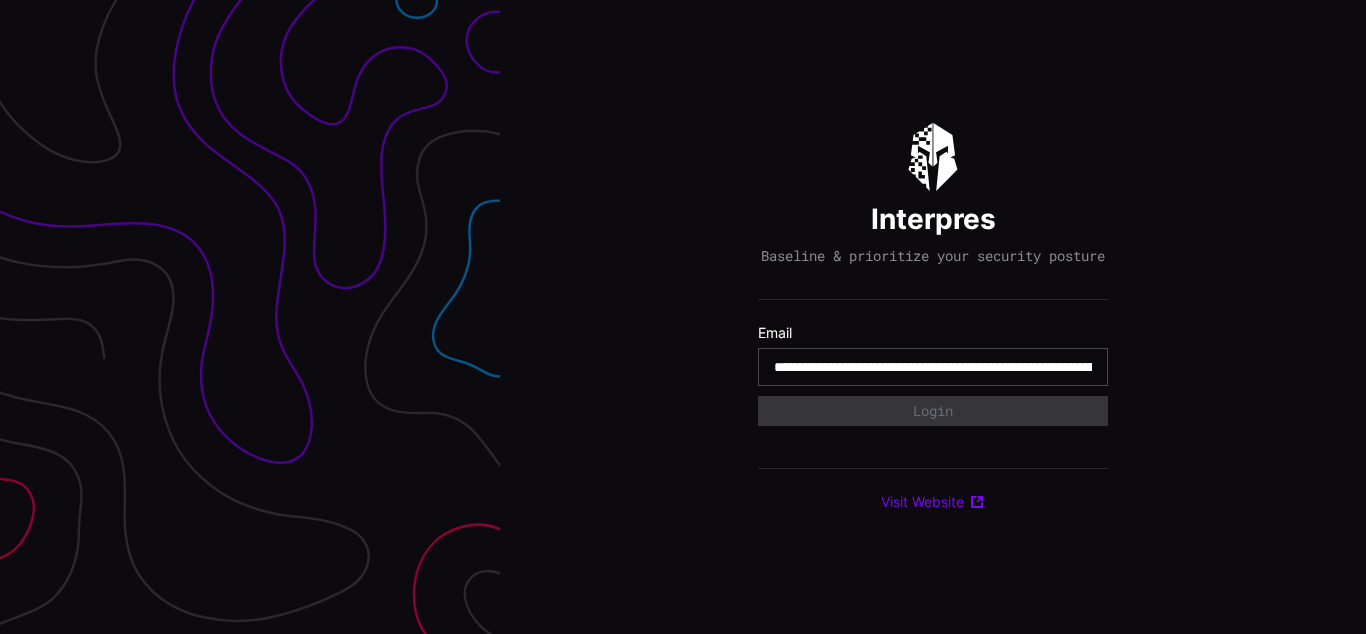 type on "**********" 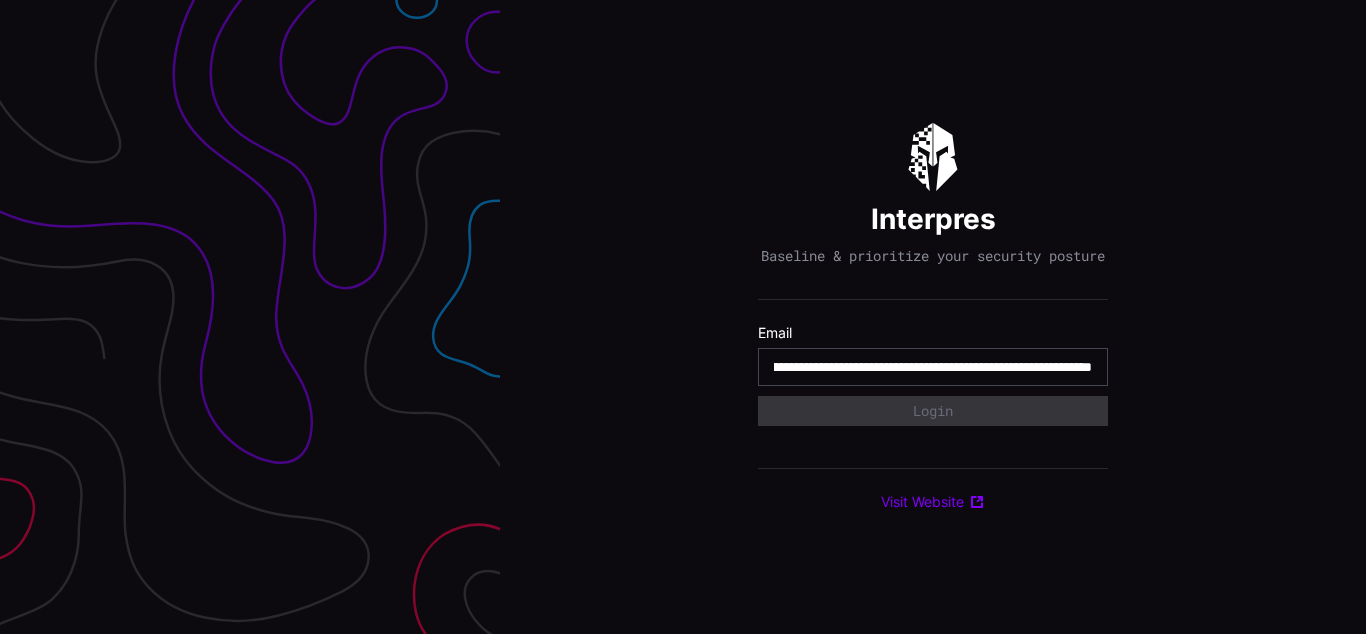 click on "**********" at bounding box center (933, 367) 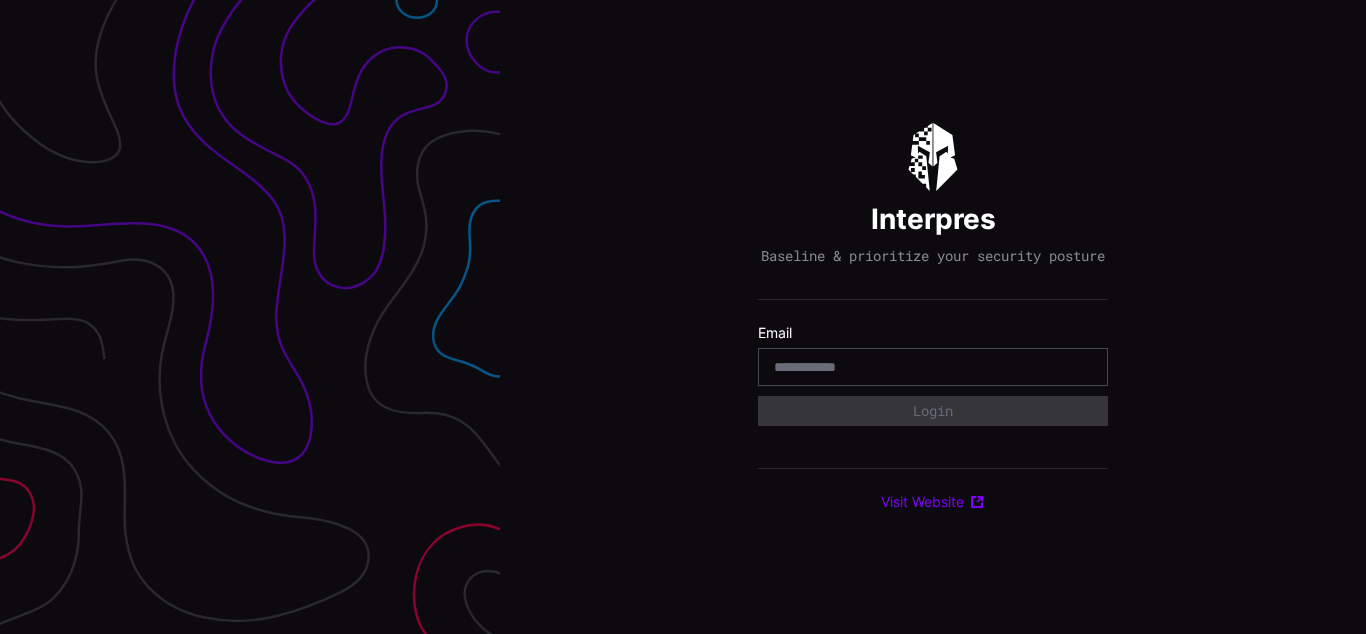 scroll, scrollTop: 0, scrollLeft: 0, axis: both 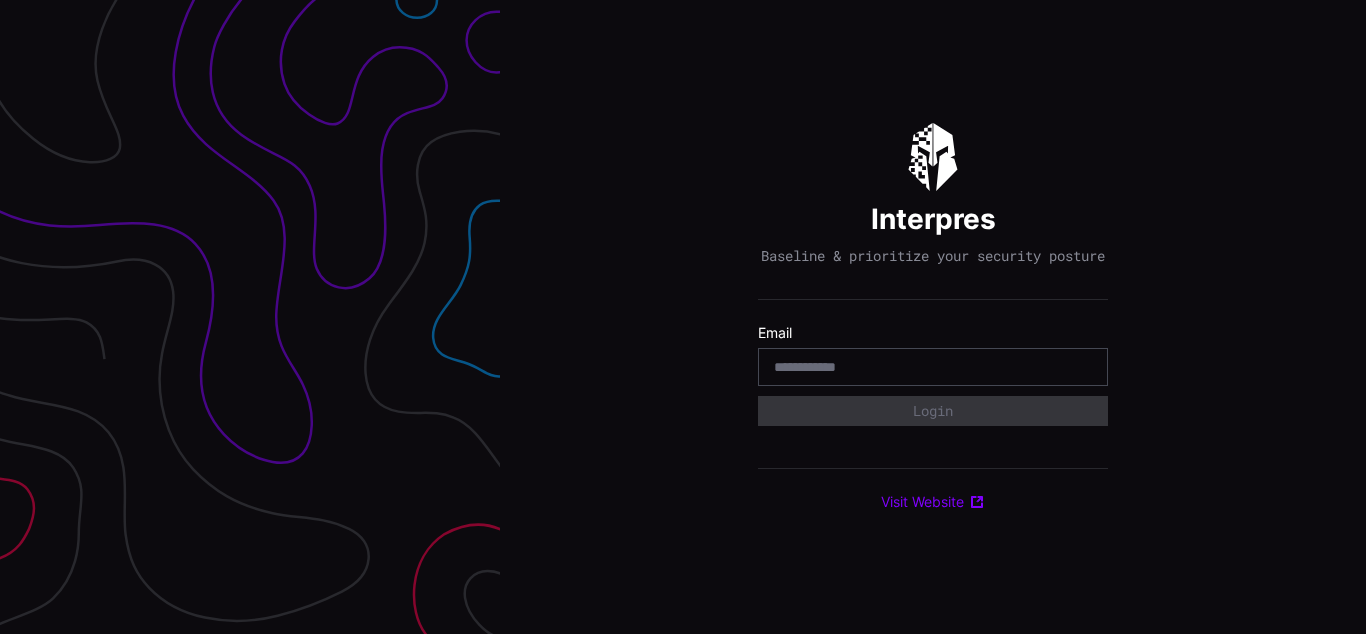 click on "Interpres Baseline & prioritize your security posture Email Login Visit Website" at bounding box center [933, 317] 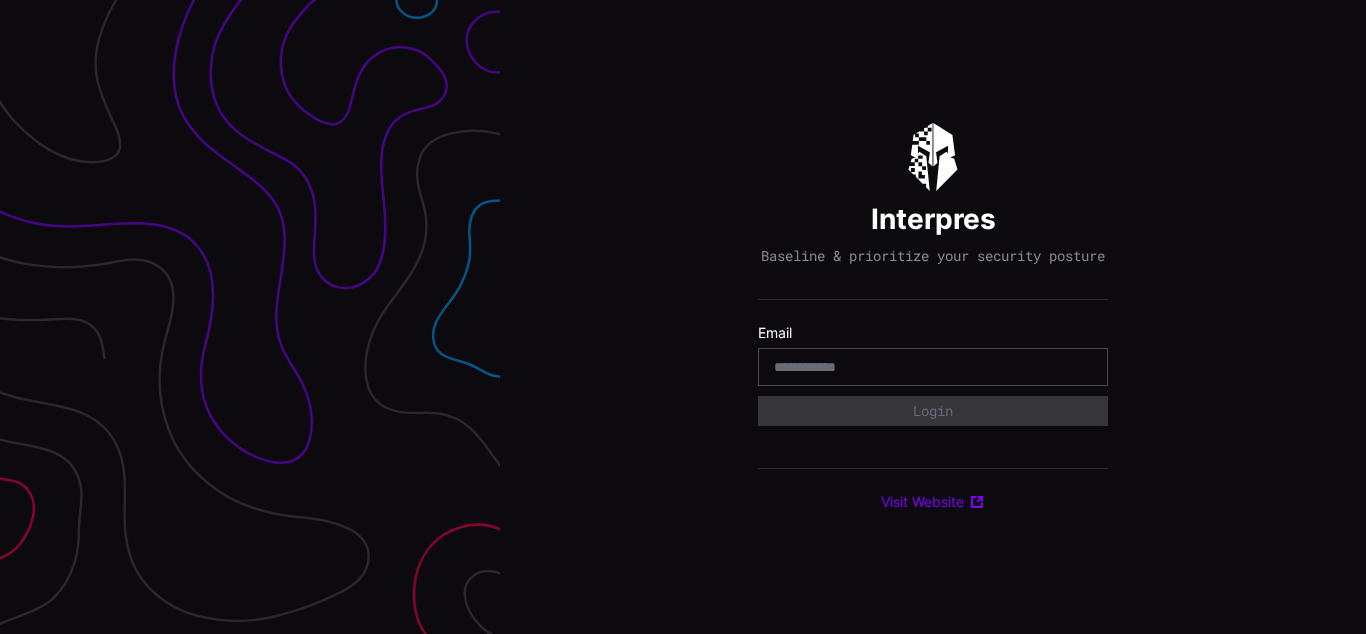 click on "Interpres Baseline & prioritize your security posture Email Login Visit Website" at bounding box center [933, 317] 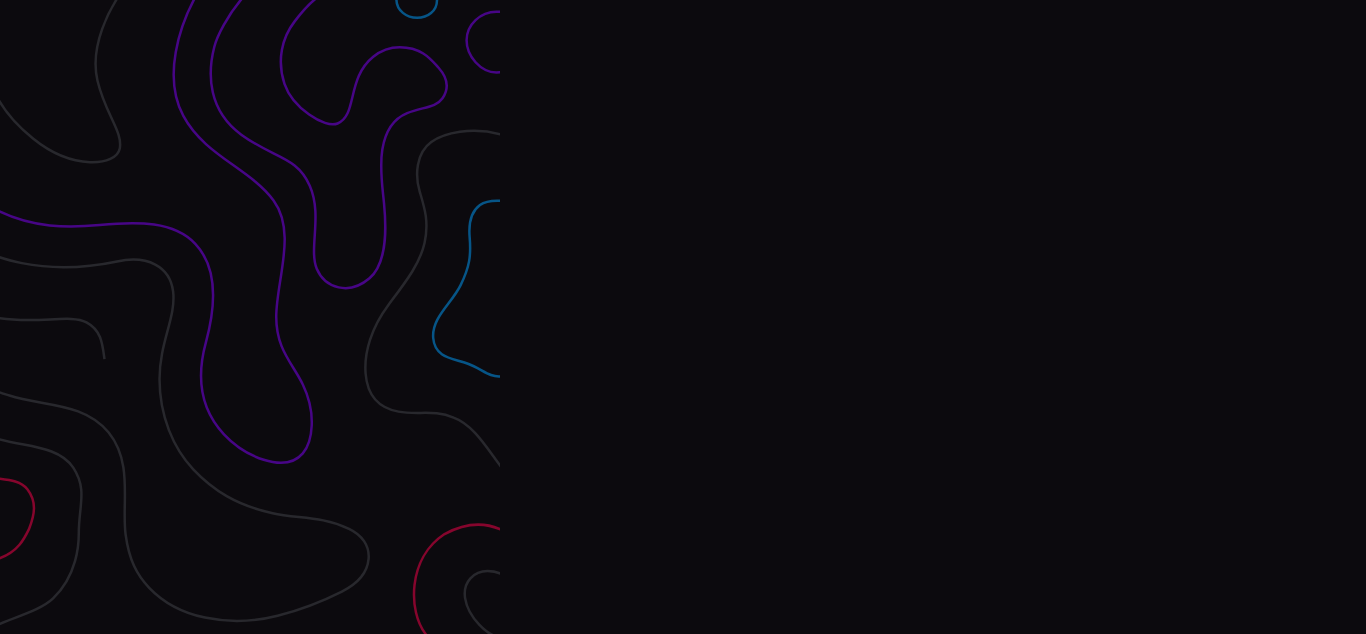 scroll, scrollTop: 0, scrollLeft: 0, axis: both 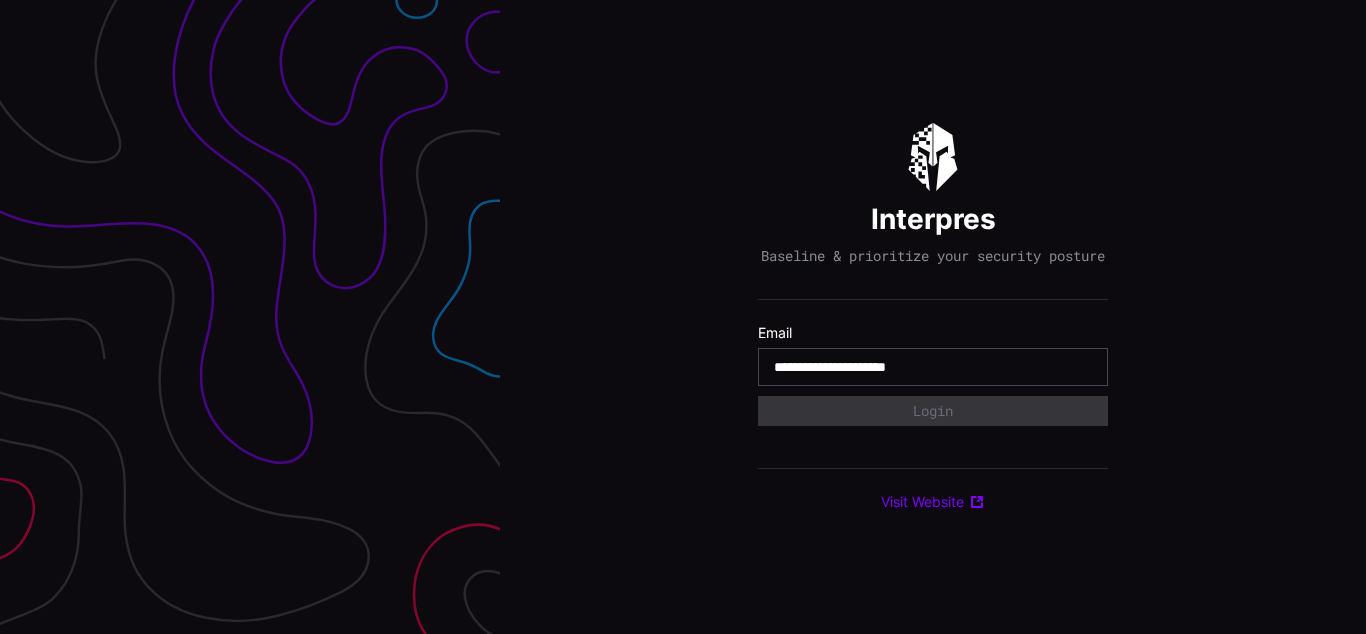 type on "**********" 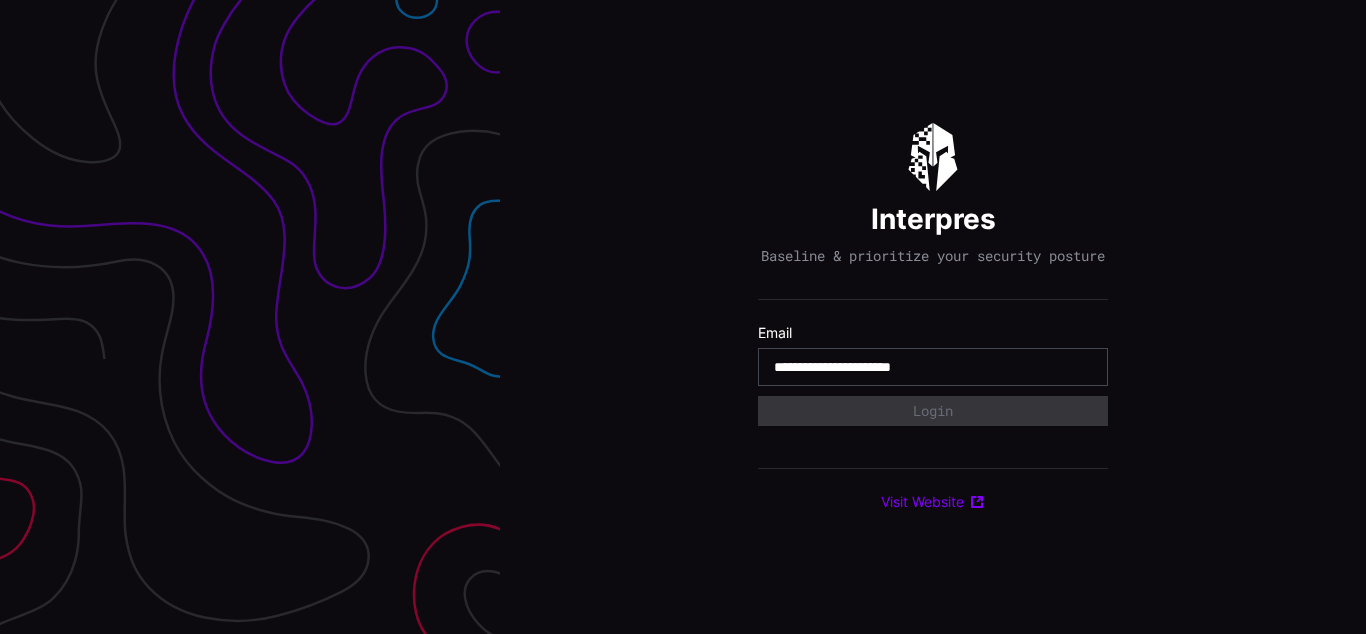 click on "**********" at bounding box center (933, 367) 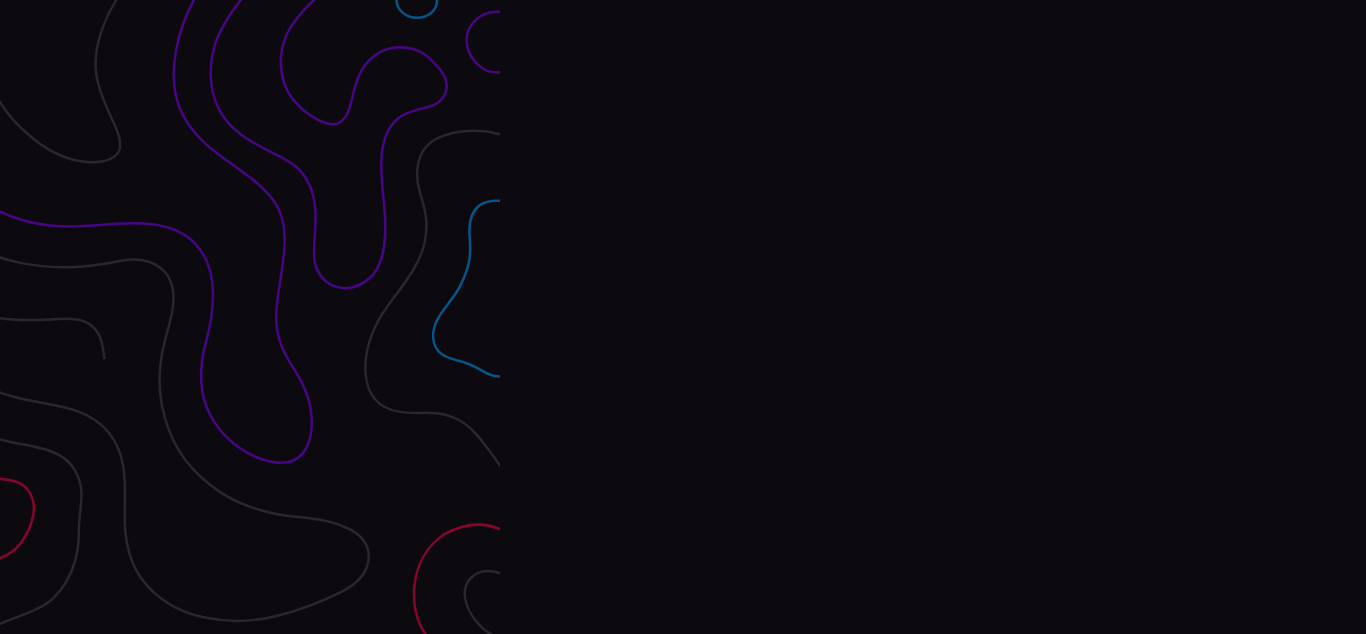 scroll, scrollTop: 0, scrollLeft: 0, axis: both 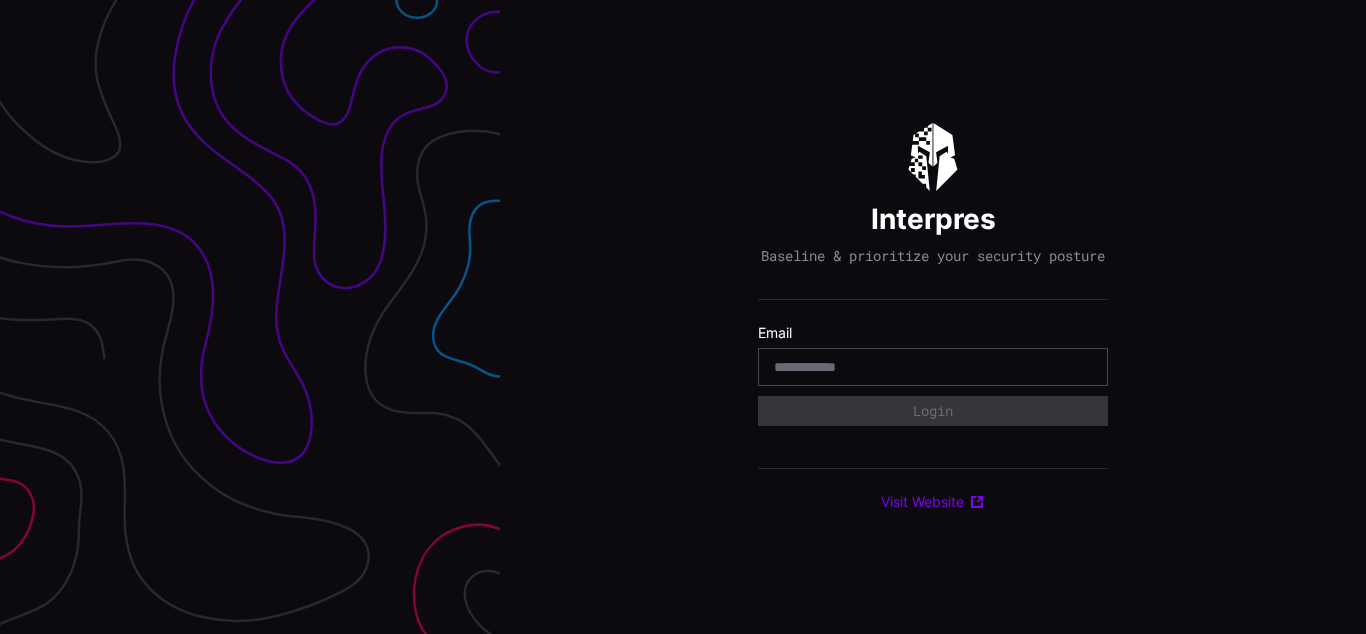 click on "Interpres Baseline & prioritize your security posture Email Login Visit Website" at bounding box center [933, 317] 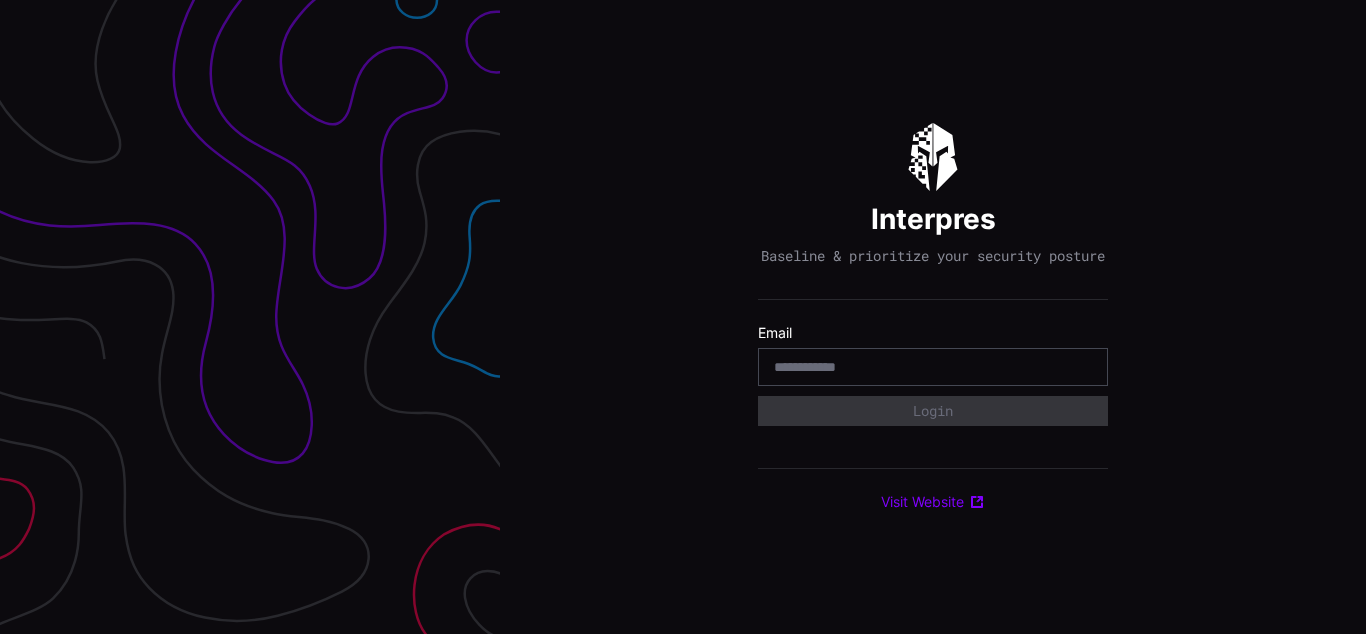 scroll, scrollTop: 0, scrollLeft: 0, axis: both 